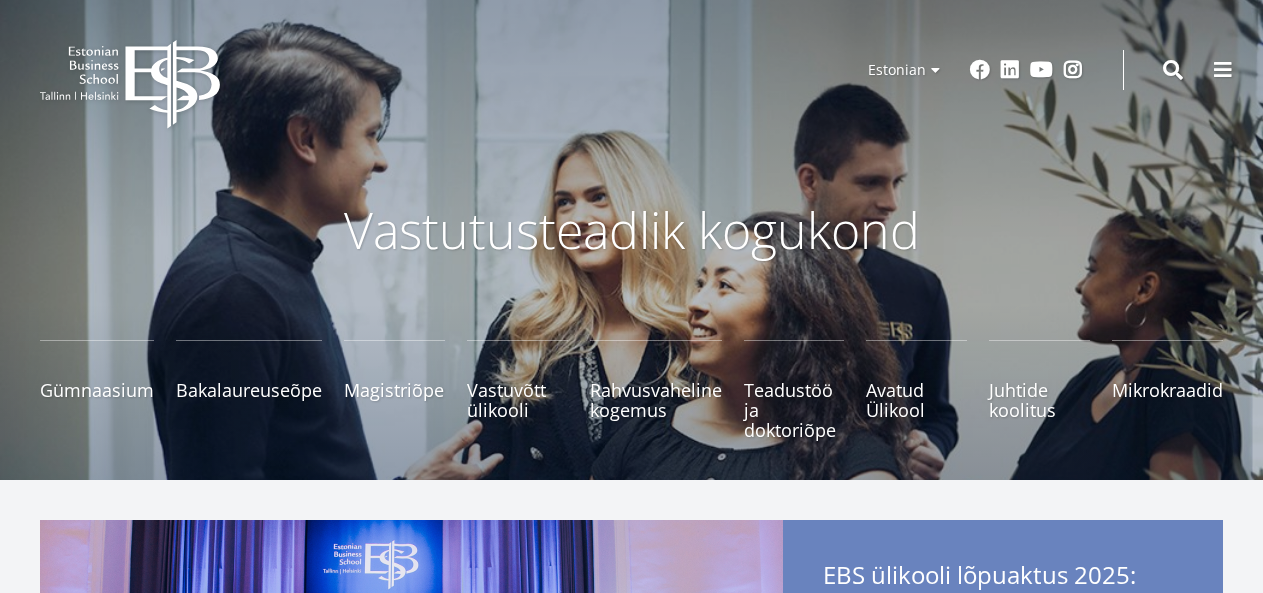 scroll, scrollTop: 0, scrollLeft: 0, axis: both 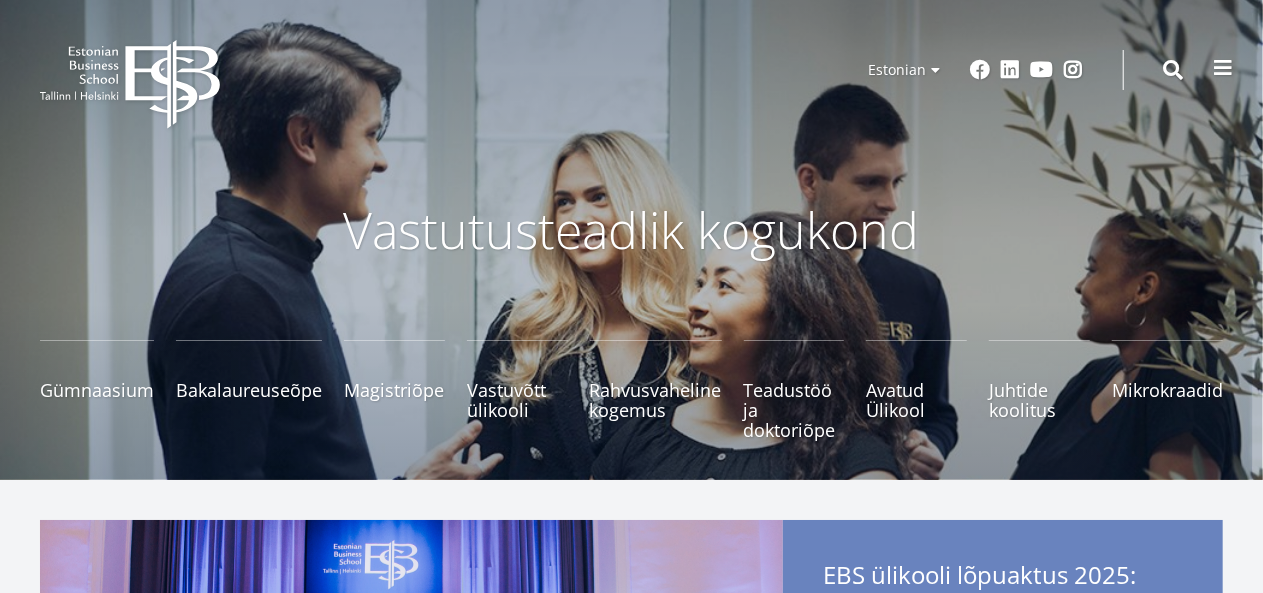 click at bounding box center [1223, 68] 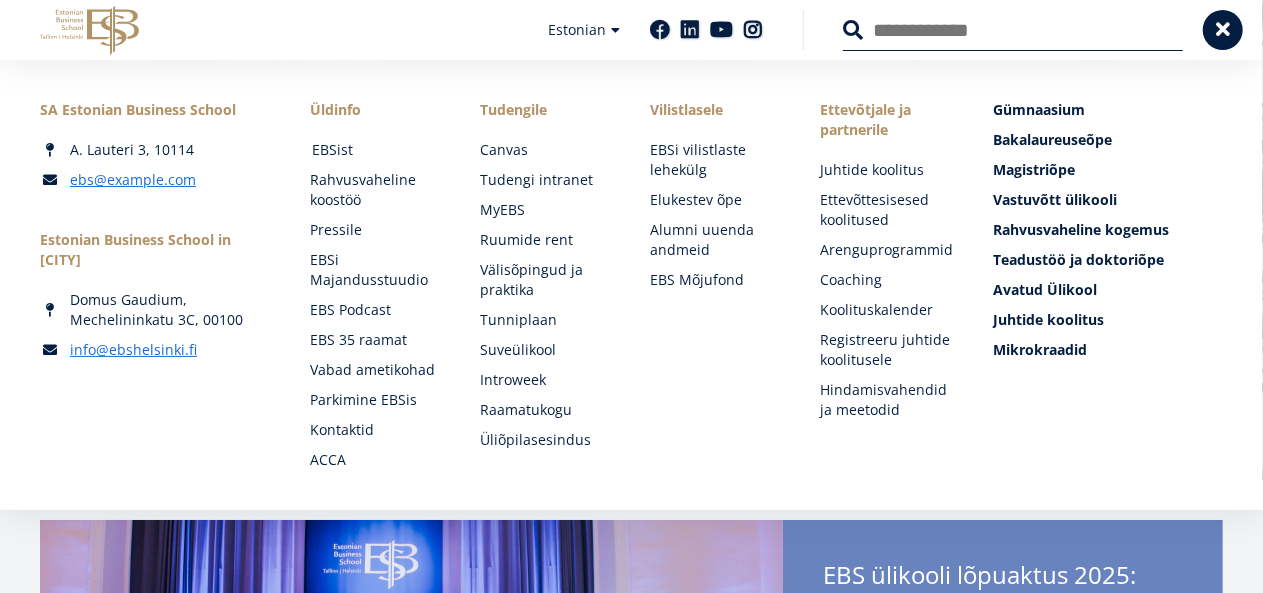 click on "EBSist" at bounding box center [377, 150] 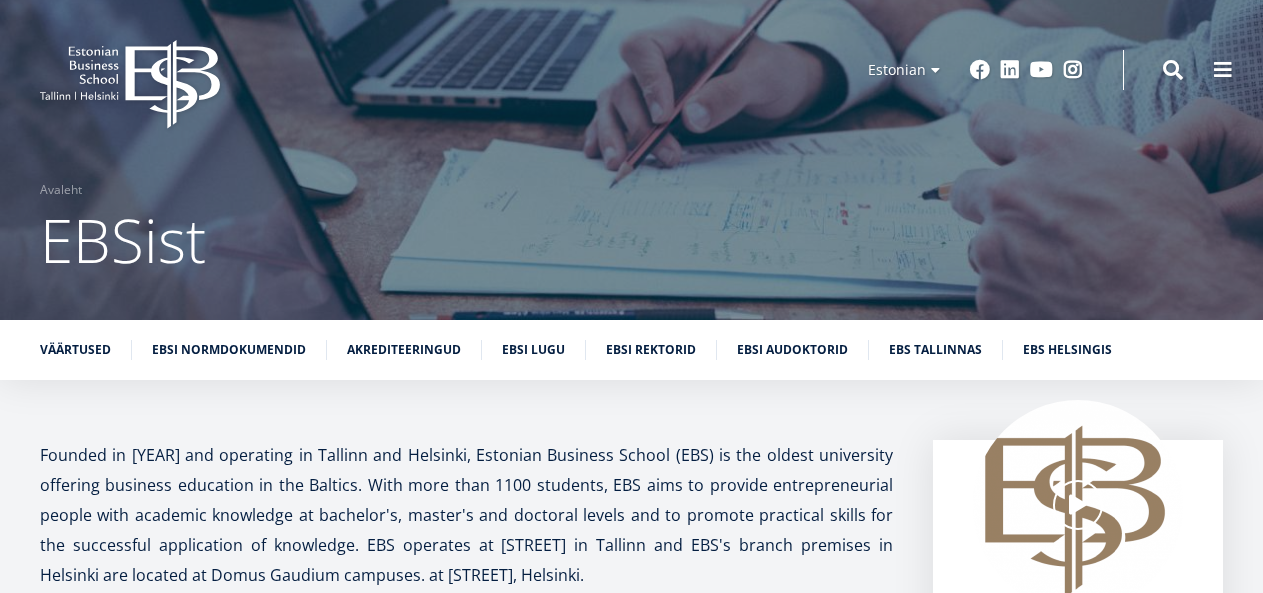 scroll, scrollTop: 200, scrollLeft: 0, axis: vertical 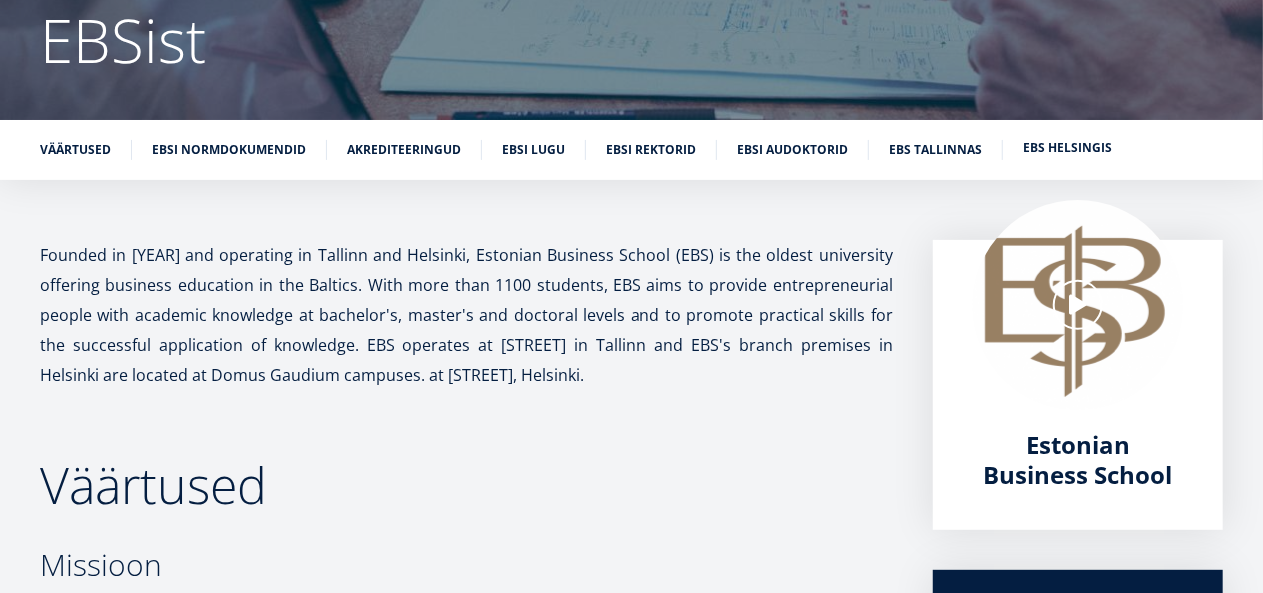 click on "EBS Helsingis" at bounding box center (84, 178) 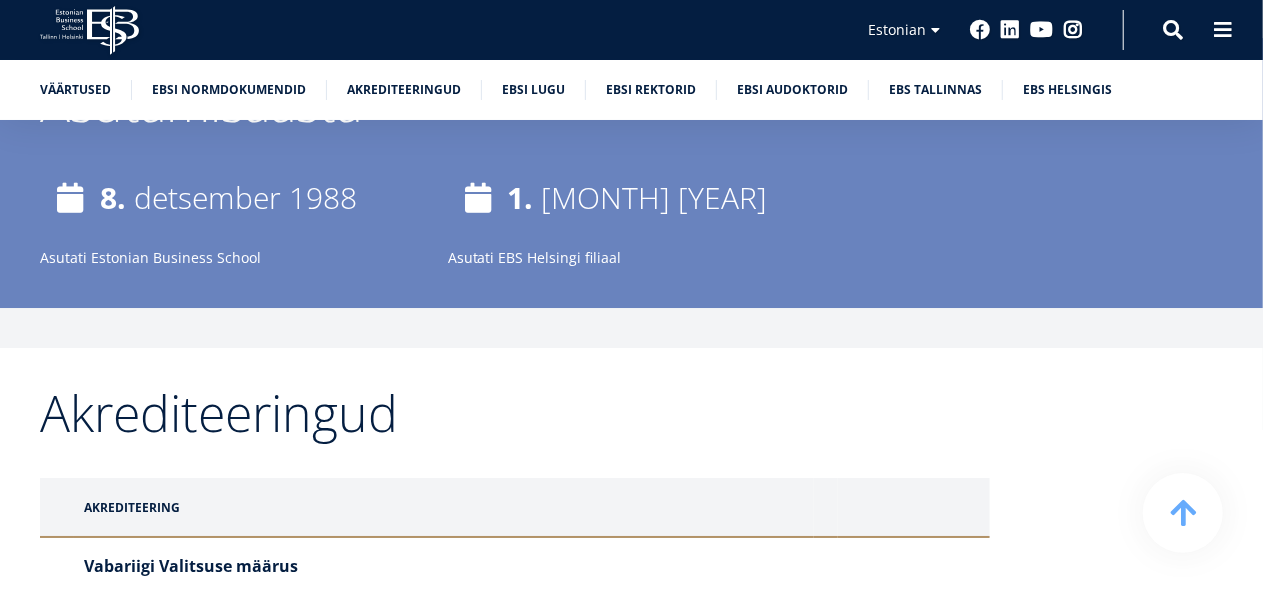scroll, scrollTop: 3261, scrollLeft: 0, axis: vertical 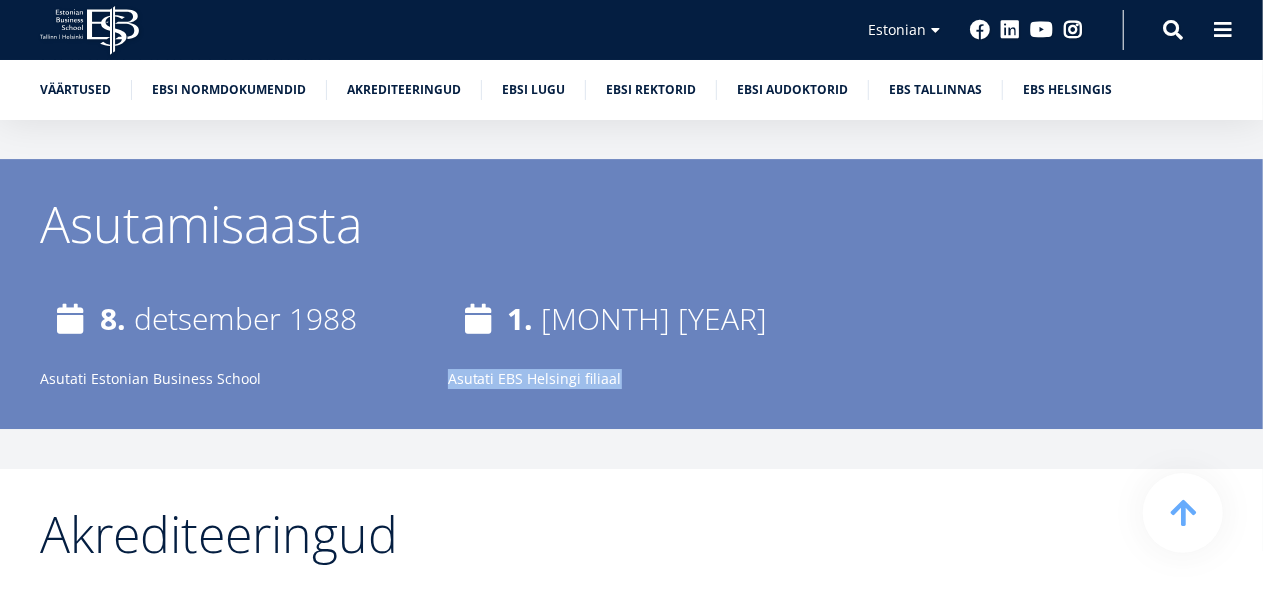 drag, startPoint x: 440, startPoint y: 379, endPoint x: 649, endPoint y: 405, distance: 210.61102 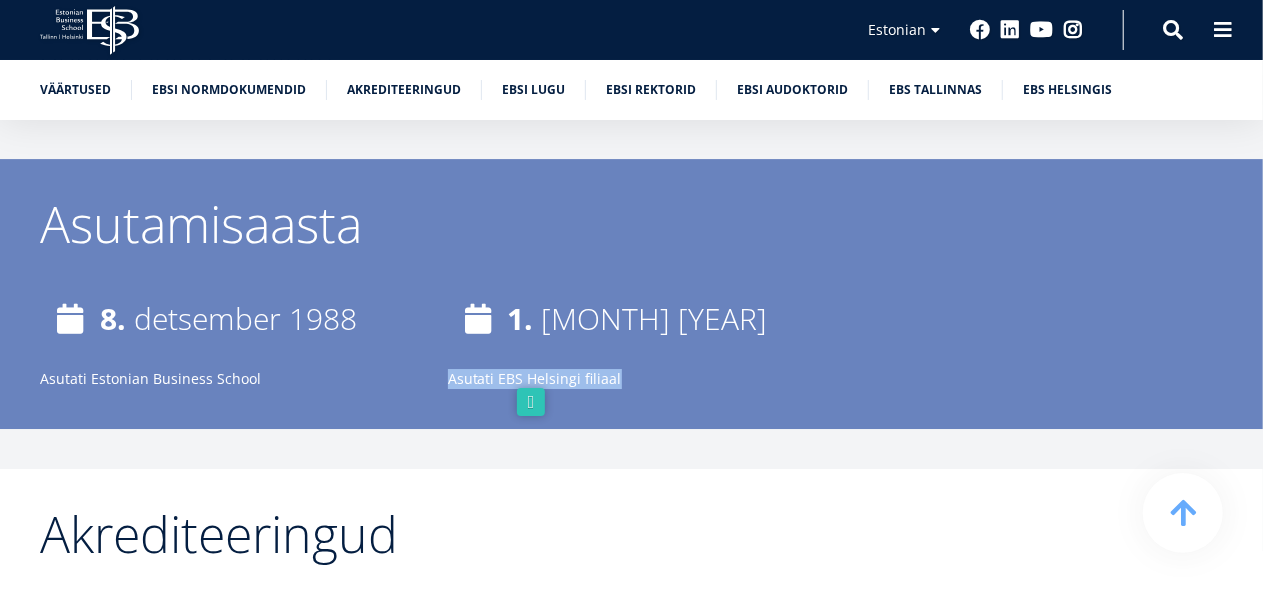 copy on "Asutati EBS Helsingi filiaal" 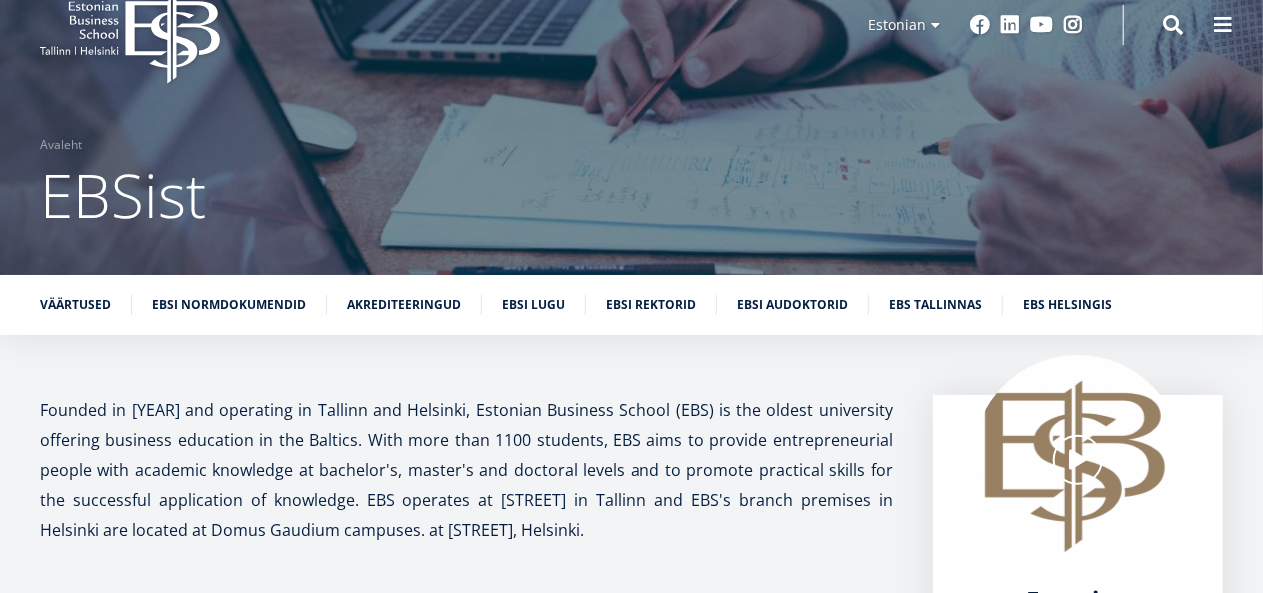 scroll, scrollTop: 0, scrollLeft: 0, axis: both 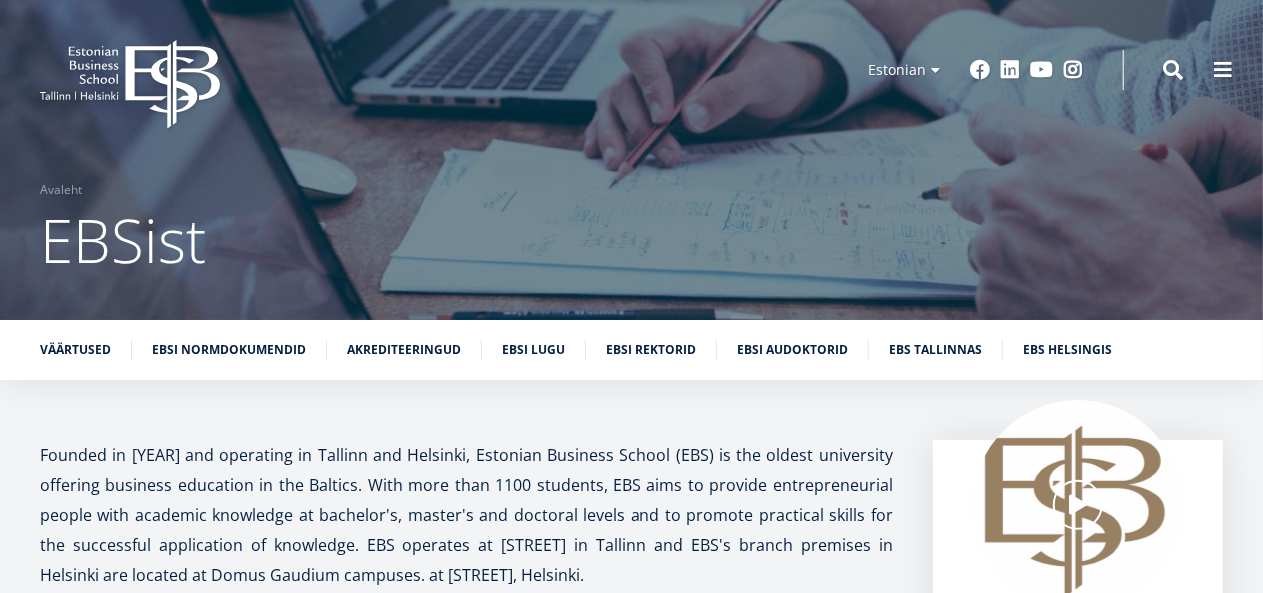 click at bounding box center [1223, 70] 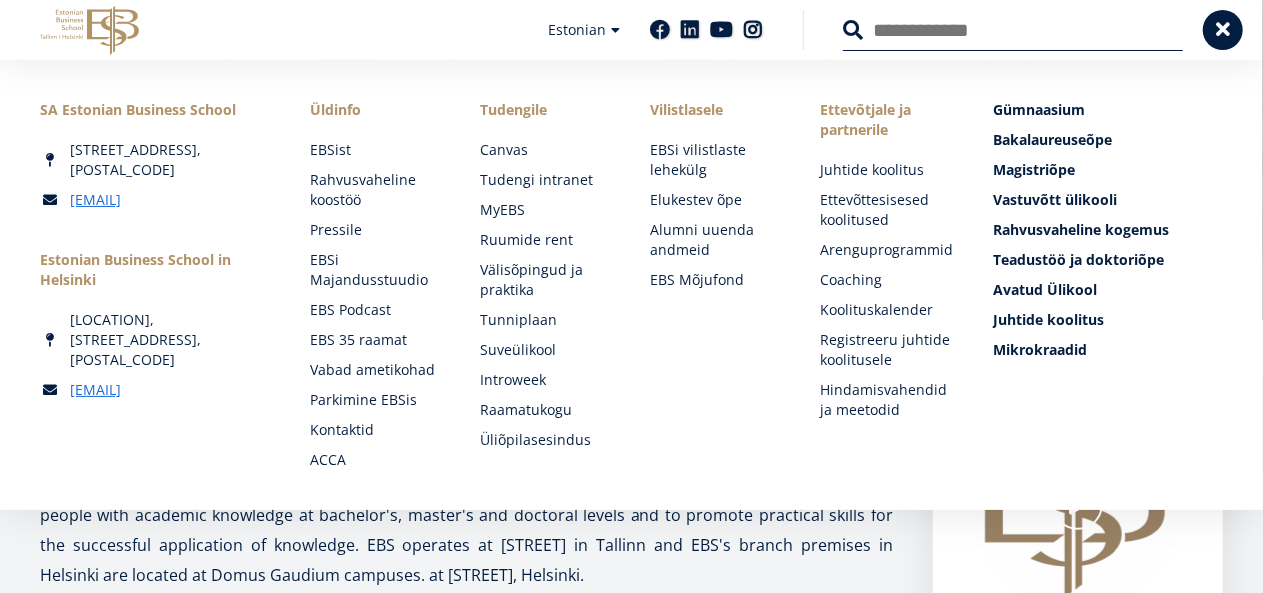 click on "EBS Logo
Created with Sketch." at bounding box center [89, 30] 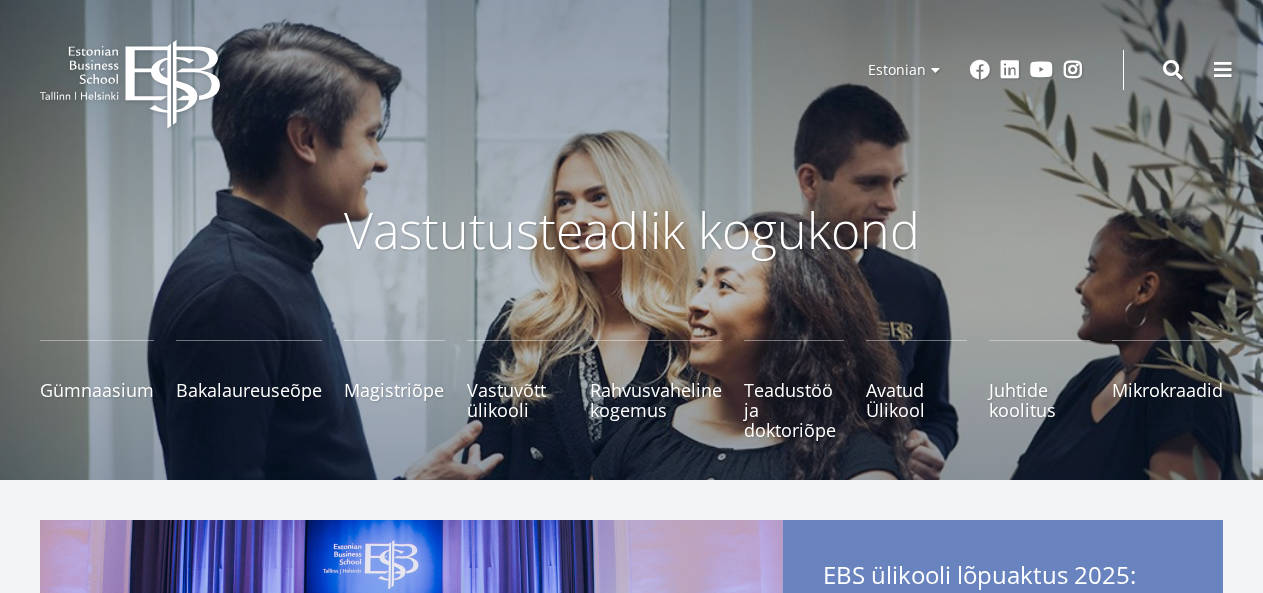 scroll, scrollTop: 0, scrollLeft: 0, axis: both 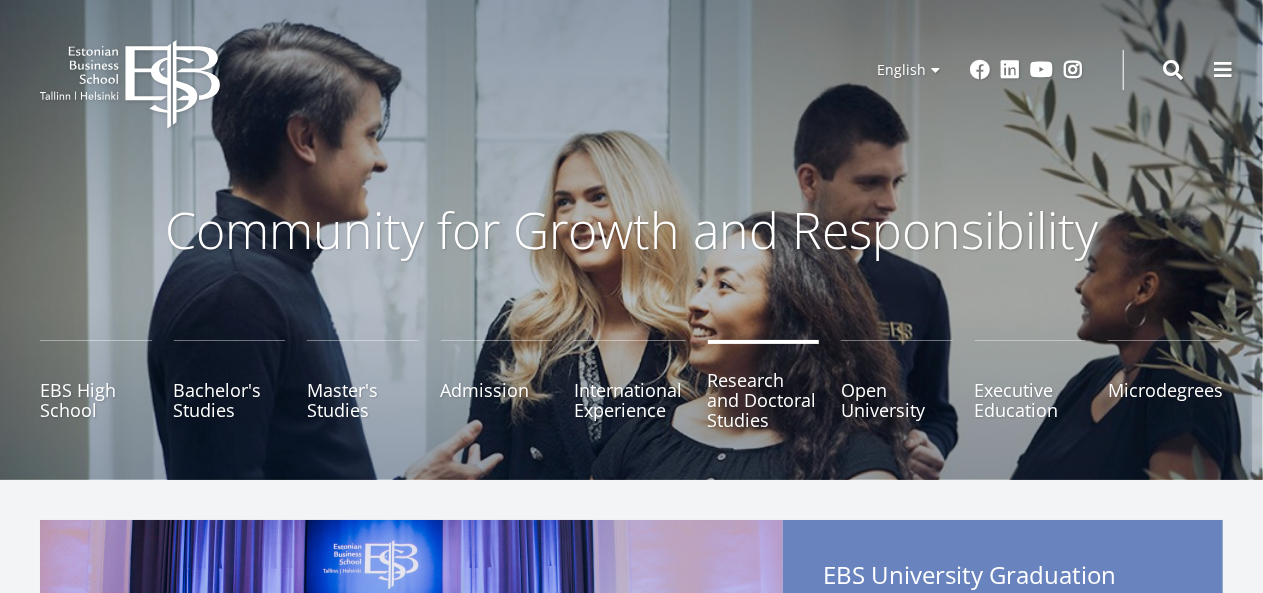 click on "Research and Doctoral Studies" at bounding box center [764, 390] 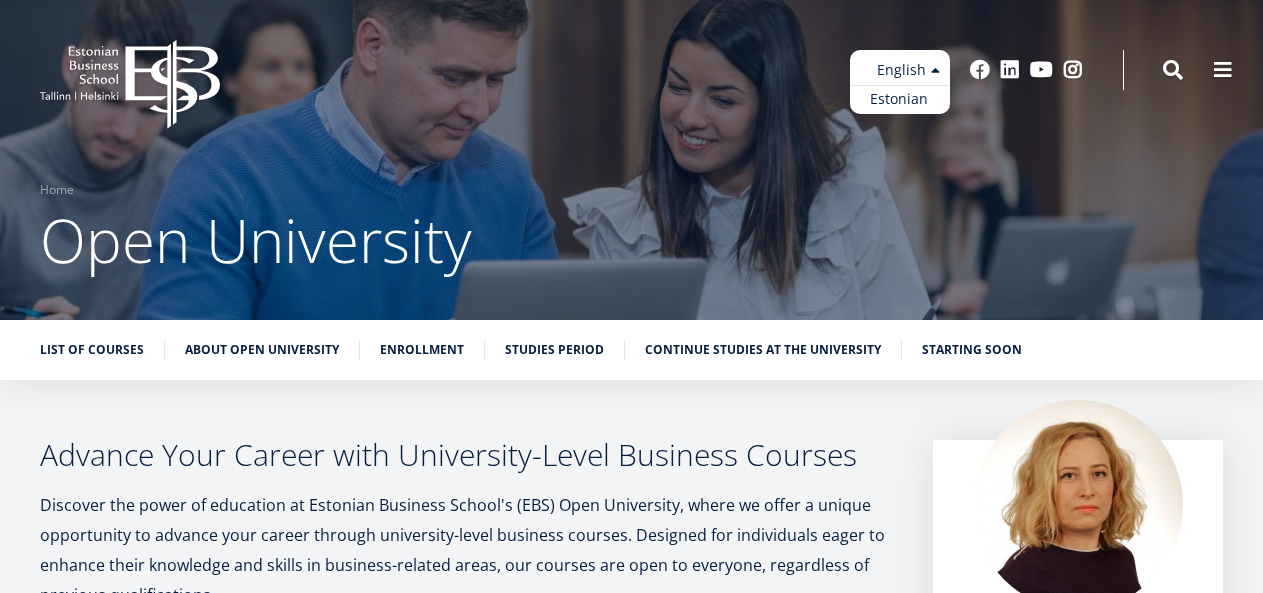 scroll, scrollTop: 0, scrollLeft: 0, axis: both 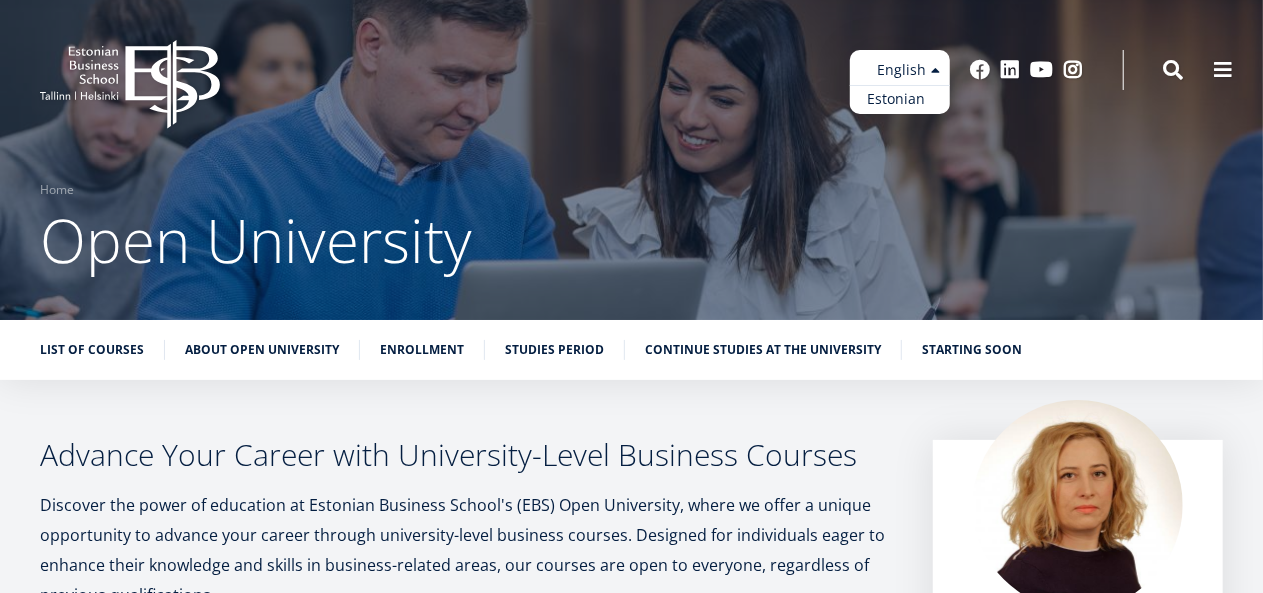 click on "[COUNTRY]" at bounding box center (900, 99) 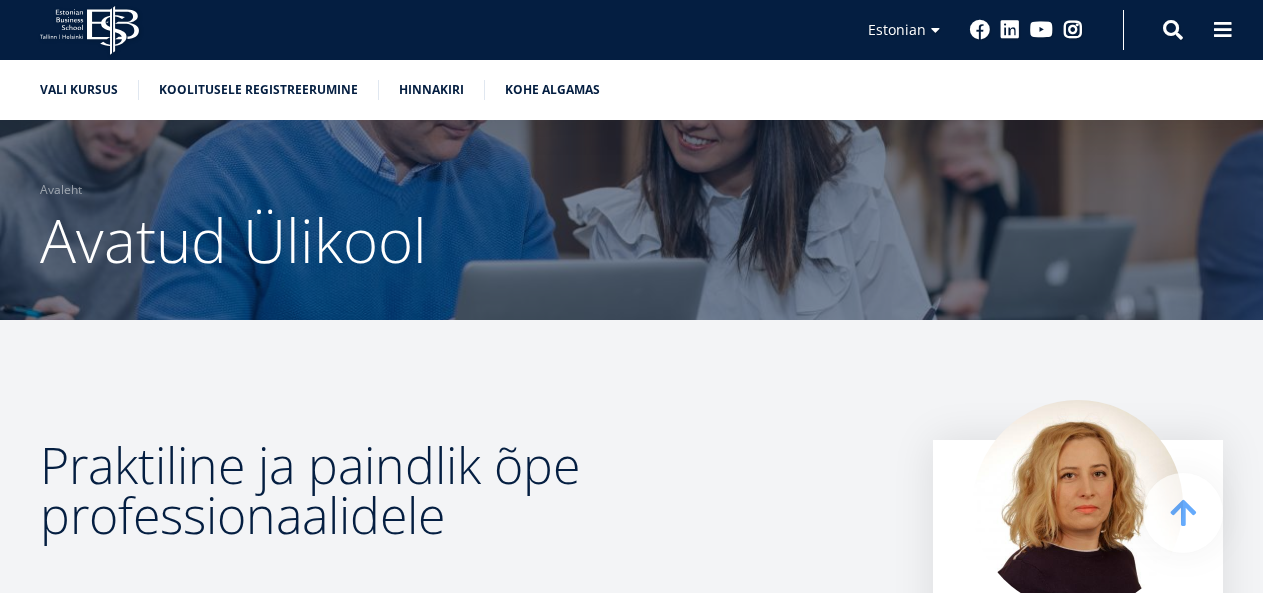 scroll, scrollTop: 400, scrollLeft: 0, axis: vertical 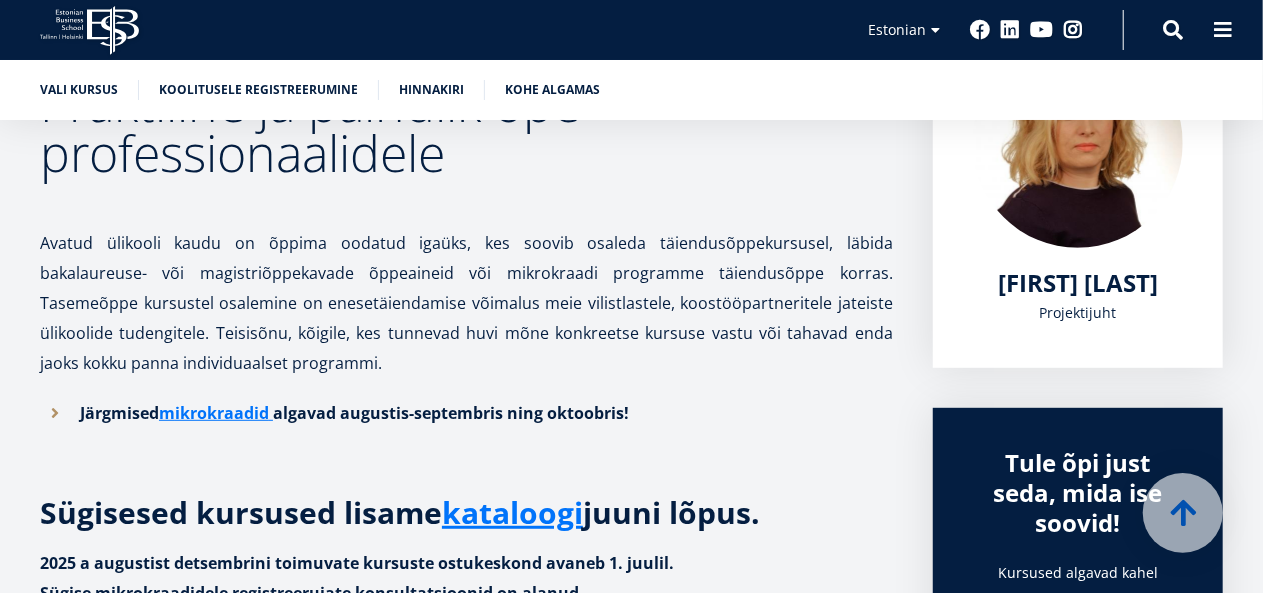 drag, startPoint x: 258, startPoint y: 369, endPoint x: 17, endPoint y: 247, distance: 270.12033 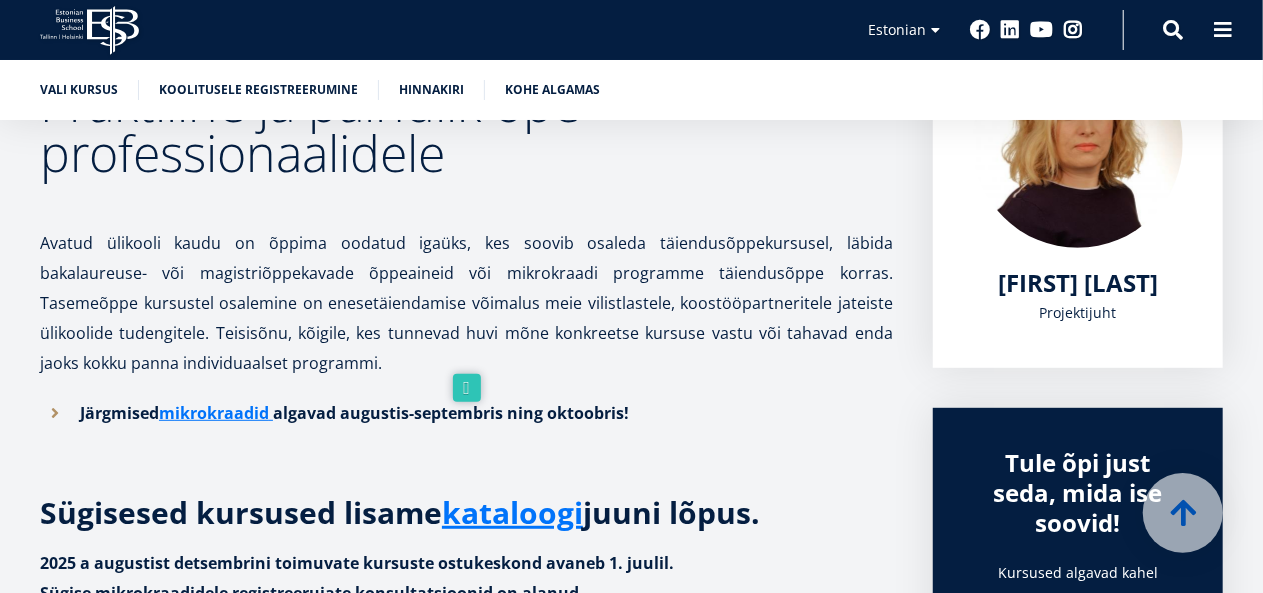 copy on "Avatud ülikooli kaudu on õppima oodatud igaüks, kes soovib osaleda täiendusõppekursusel, läbida bakalaureuse- või magistriõppekavade õppeaineid või mikrokraadi programme täiendusõppe korras. Tasemeõppe kursustel osalemine on enesetäiendamise võimalus meie vilistlastele, koostööpartneritele ja  teiste ülikoolide tudengitele. Teisisõnu, kõigile, kes tunnevad huvi mõne konkreetse kursuse vastu või tahavad enda jaoks kokku panna individuaalset programmi." 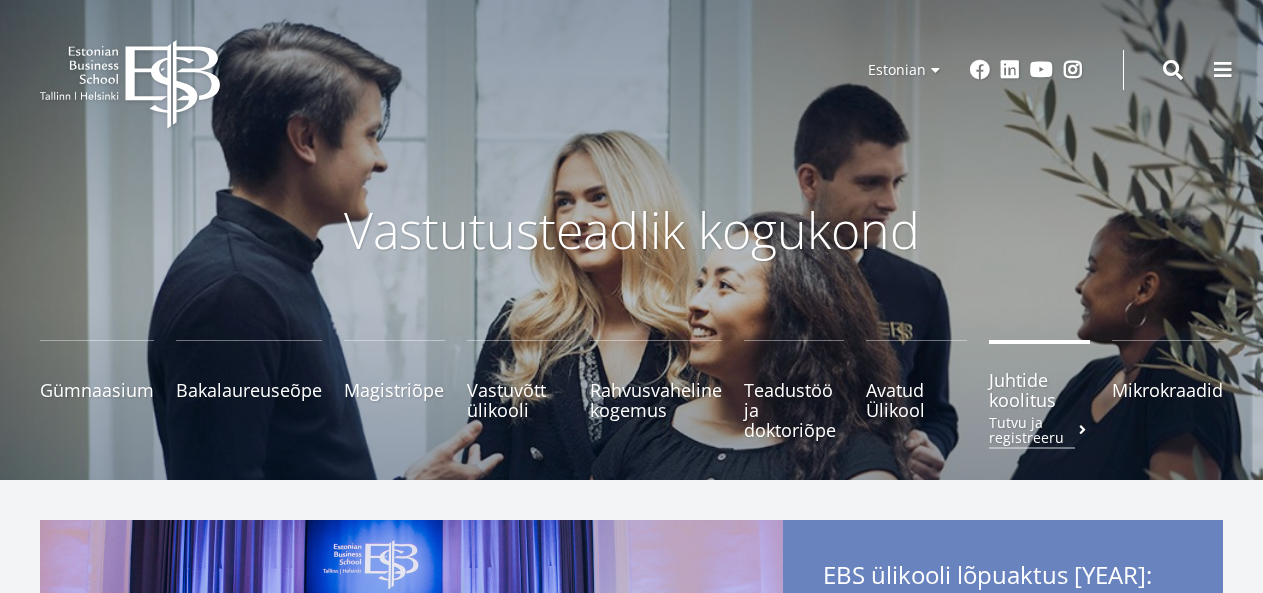 scroll, scrollTop: 0, scrollLeft: 0, axis: both 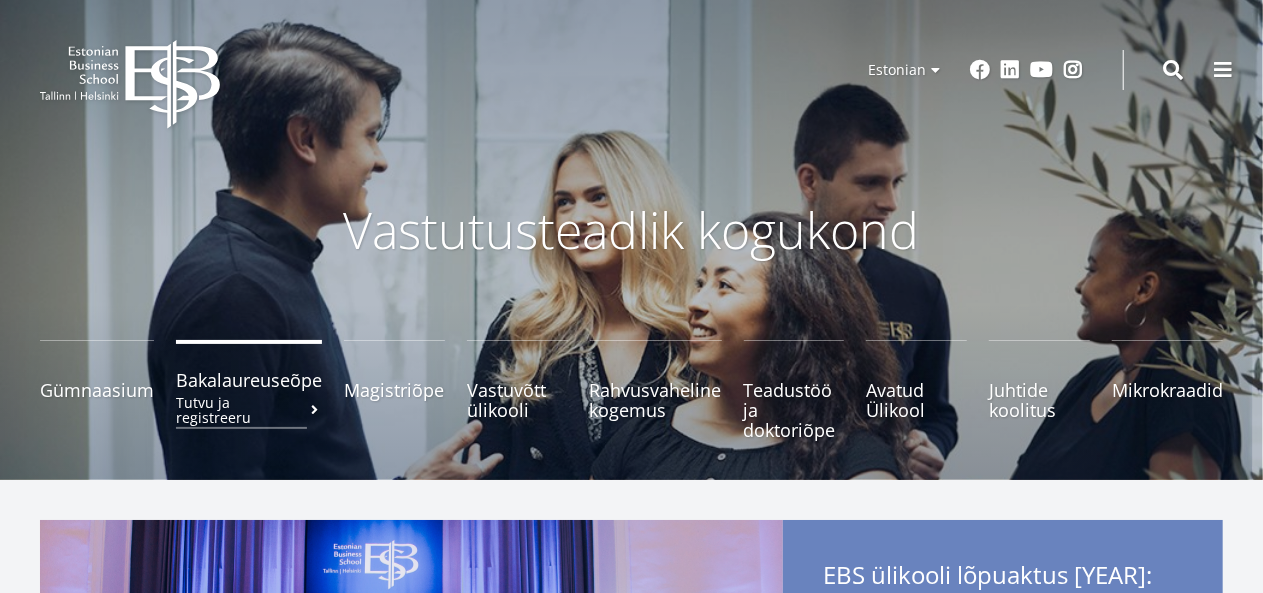 click on "Tutvu ja registreeru" at bounding box center [249, 410] 